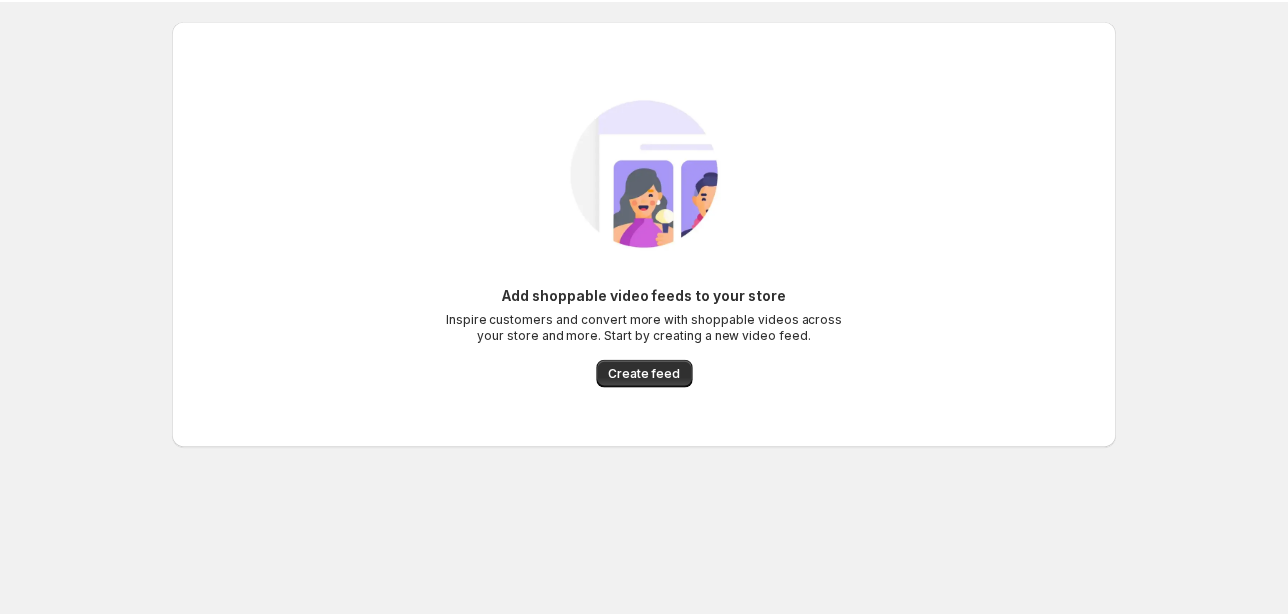 scroll, scrollTop: 0, scrollLeft: 0, axis: both 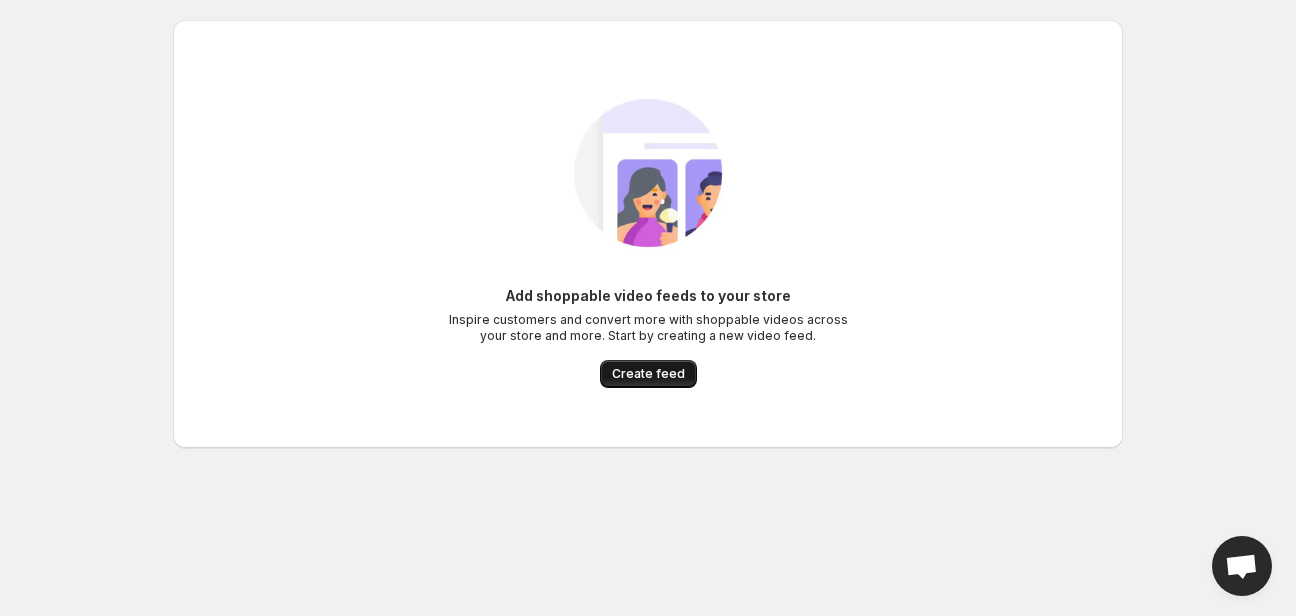 click on "Create feed" at bounding box center [648, 374] 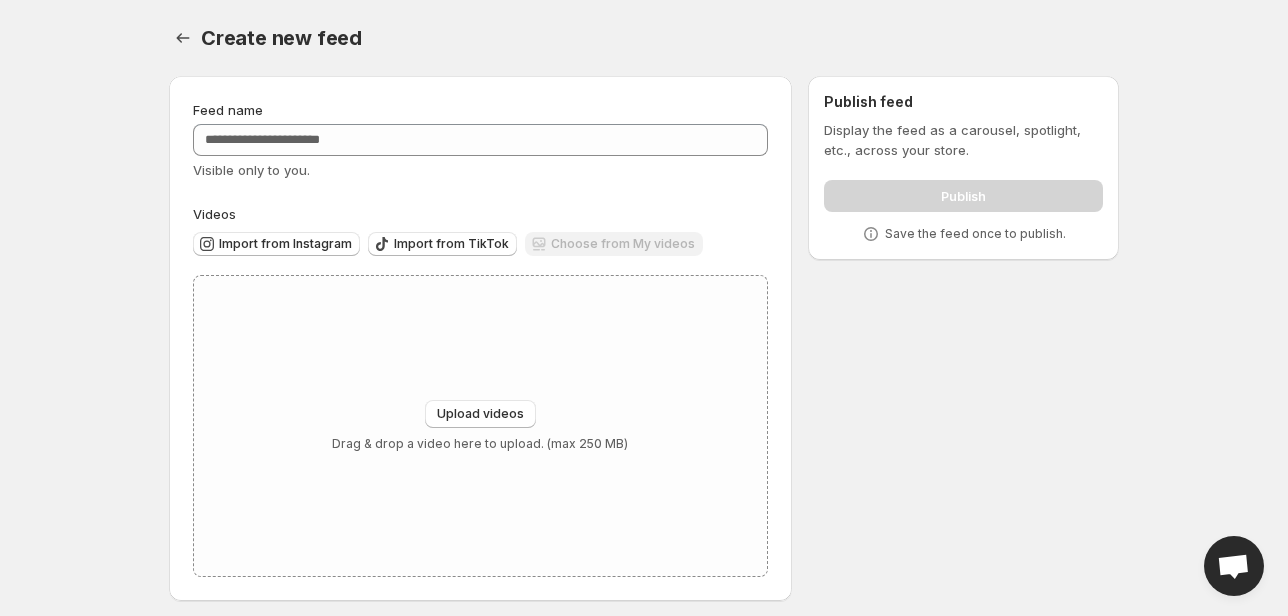 scroll, scrollTop: 9, scrollLeft: 0, axis: vertical 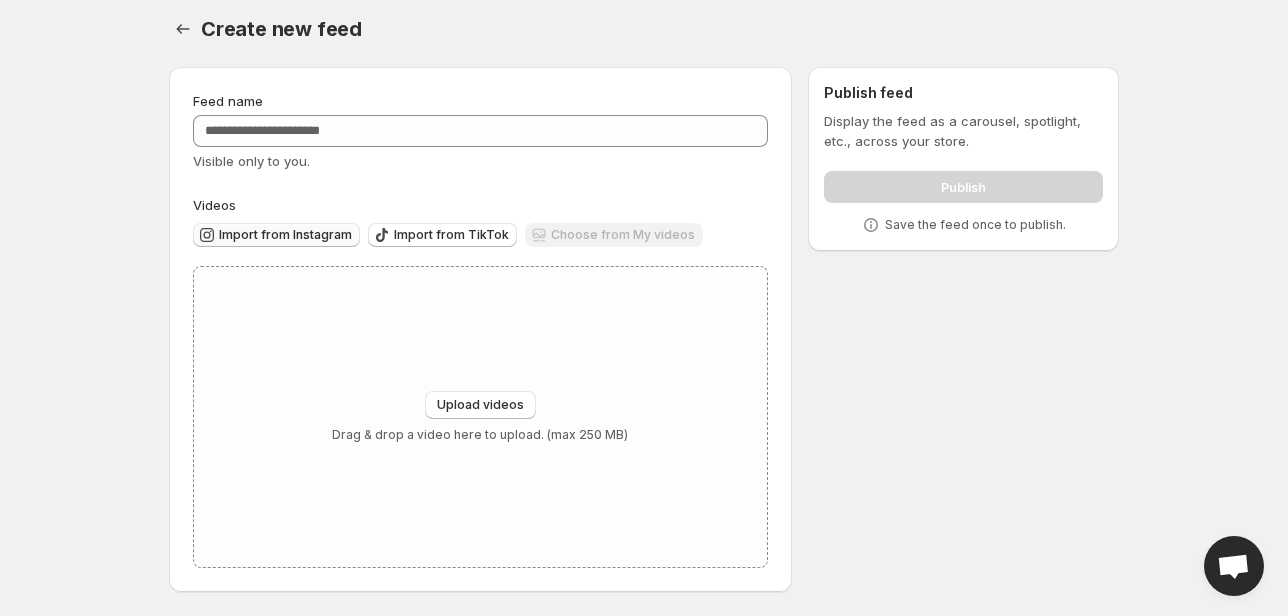 click on "Import from Instagram" at bounding box center (285, 235) 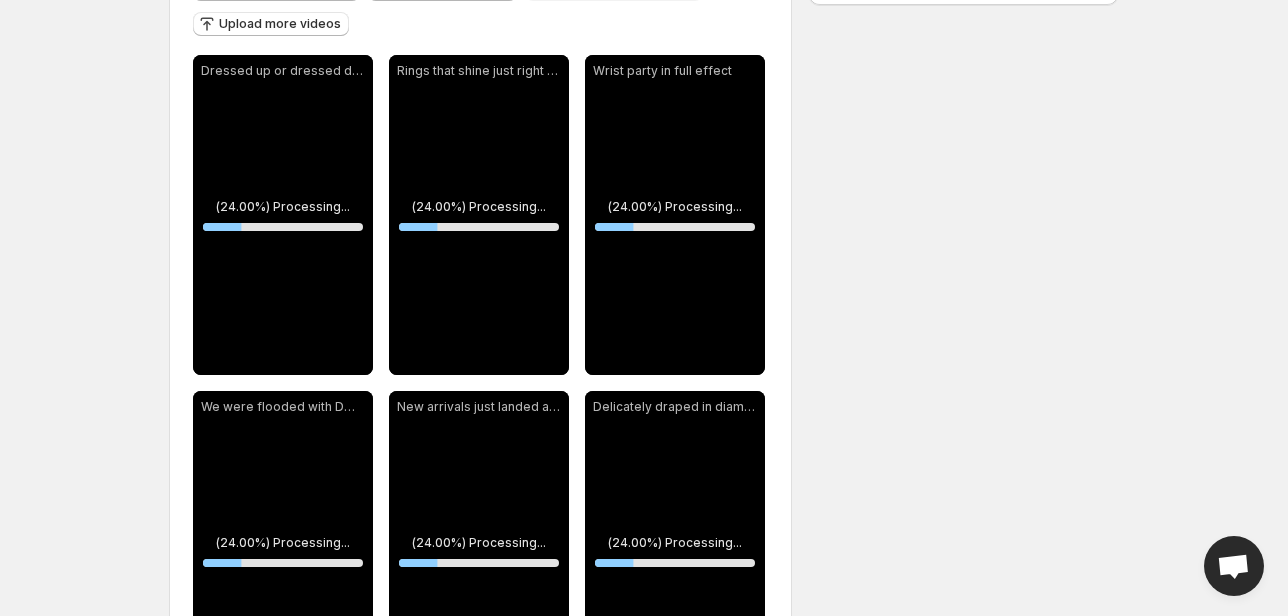 scroll, scrollTop: 0, scrollLeft: 0, axis: both 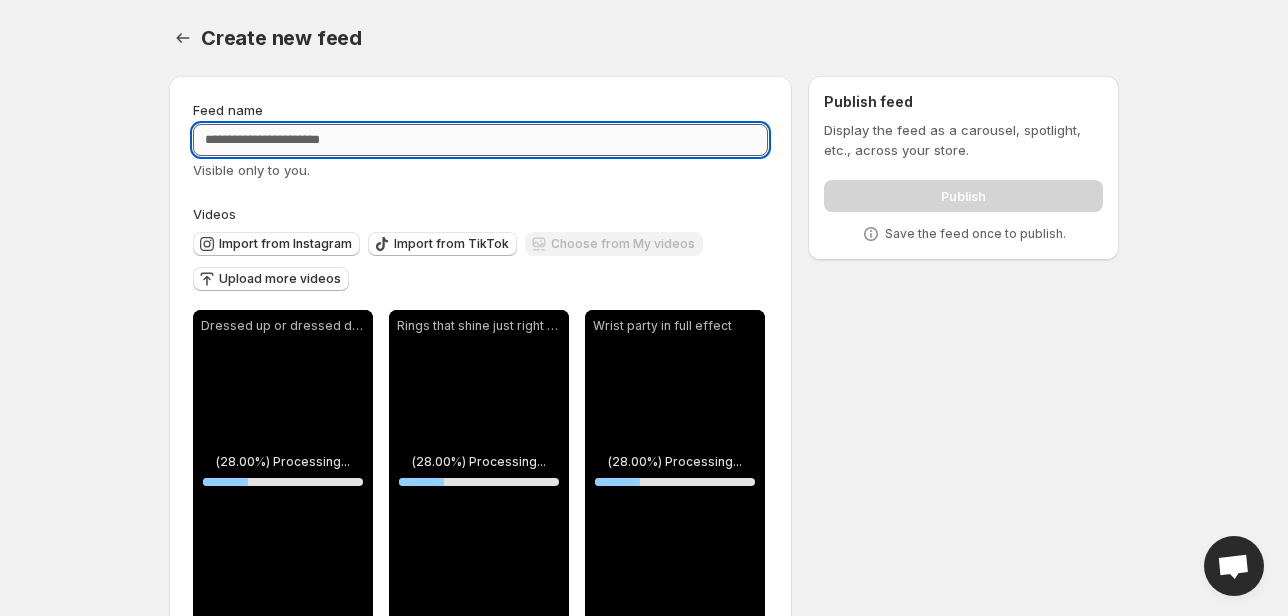 click on "Feed name" at bounding box center [480, 140] 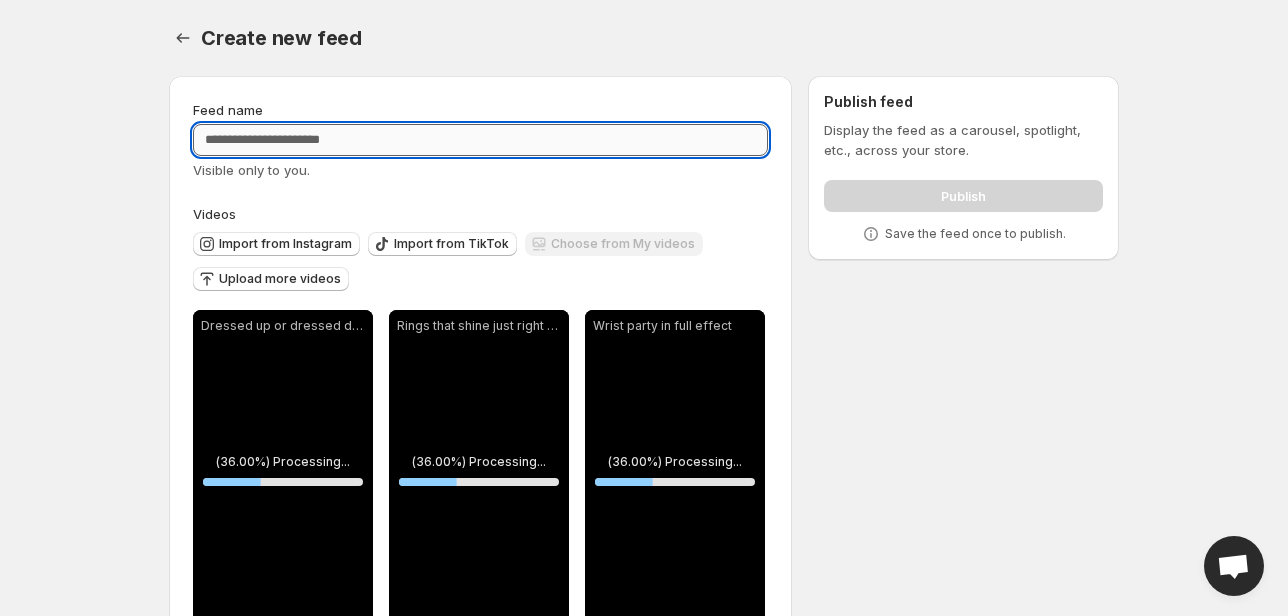 type on "*" 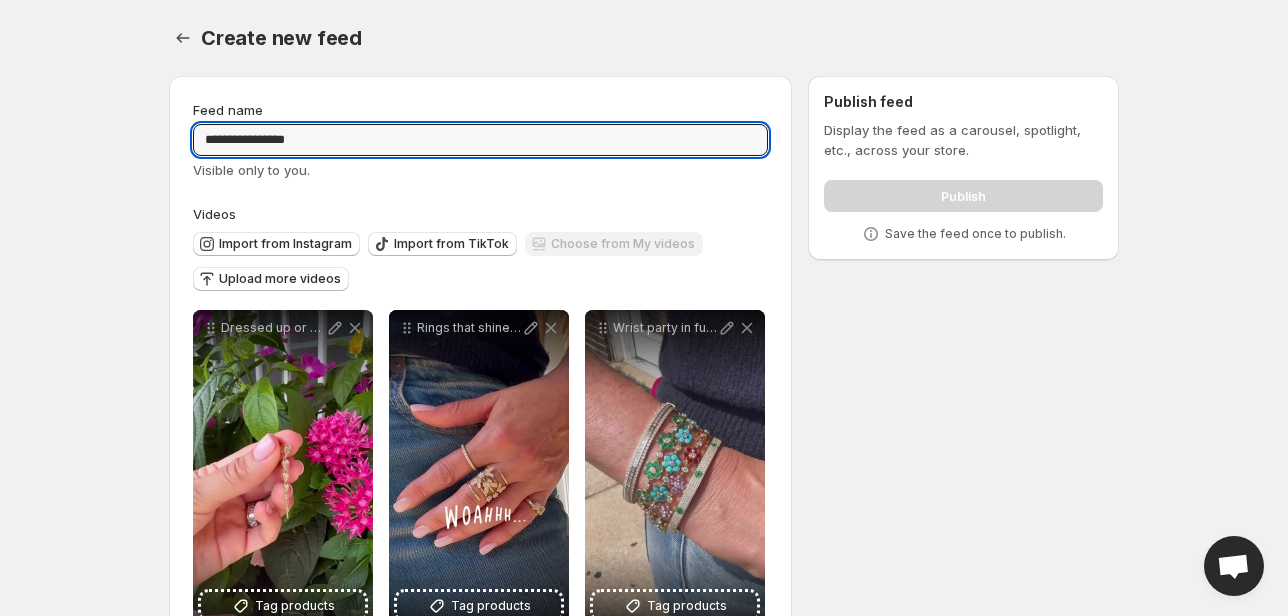 type on "**********" 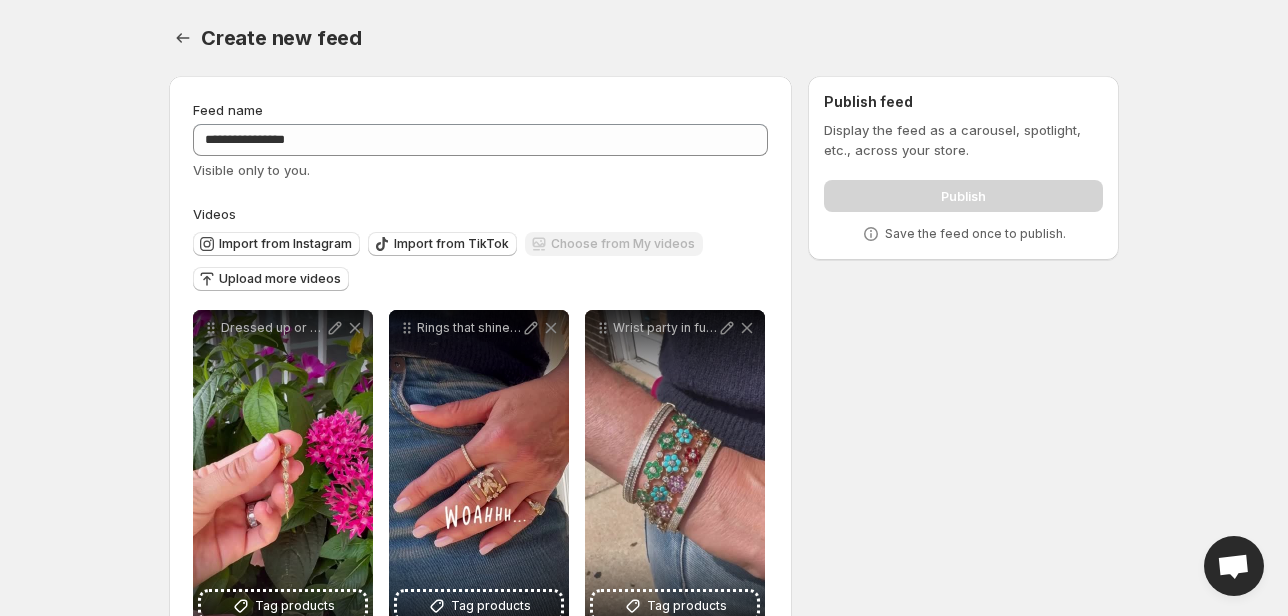 click on "**********" at bounding box center (636, 705) 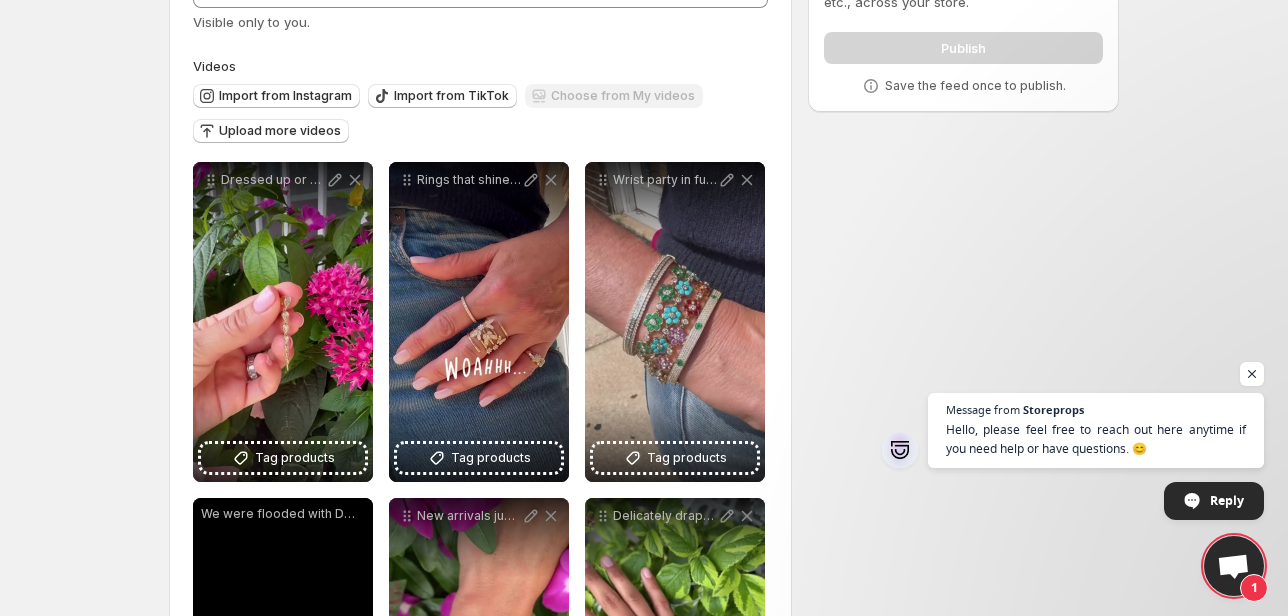 scroll, scrollTop: 160, scrollLeft: 0, axis: vertical 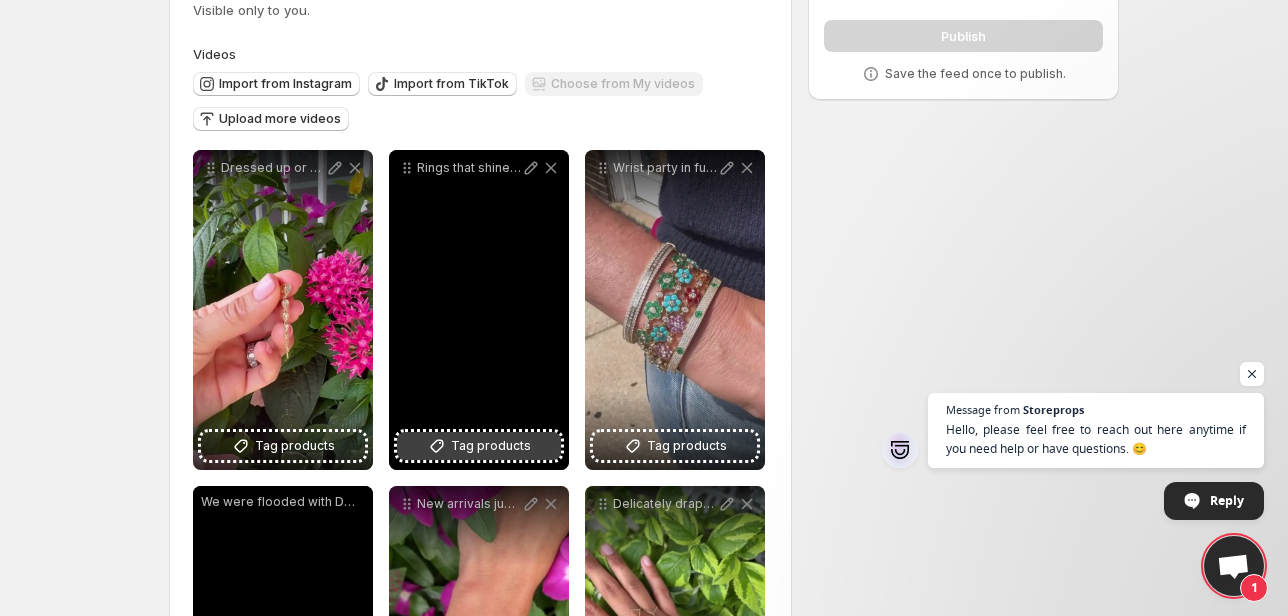 click on "Tag products" at bounding box center (491, 446) 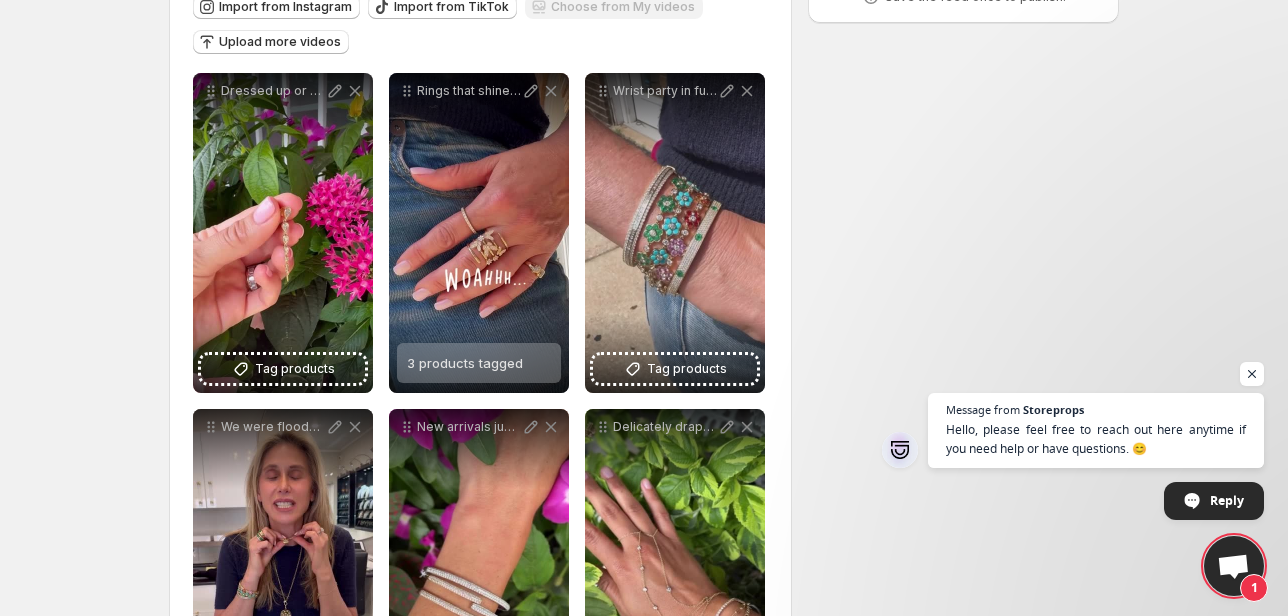 scroll, scrollTop: 240, scrollLeft: 0, axis: vertical 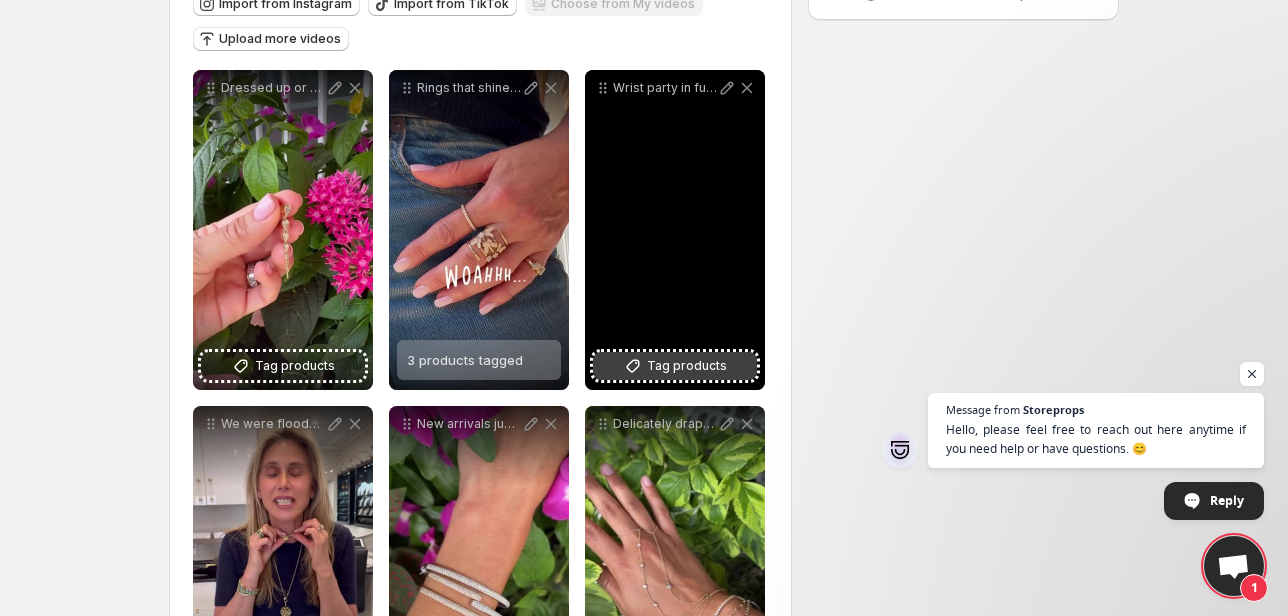 click on "Tag products" at bounding box center (687, 366) 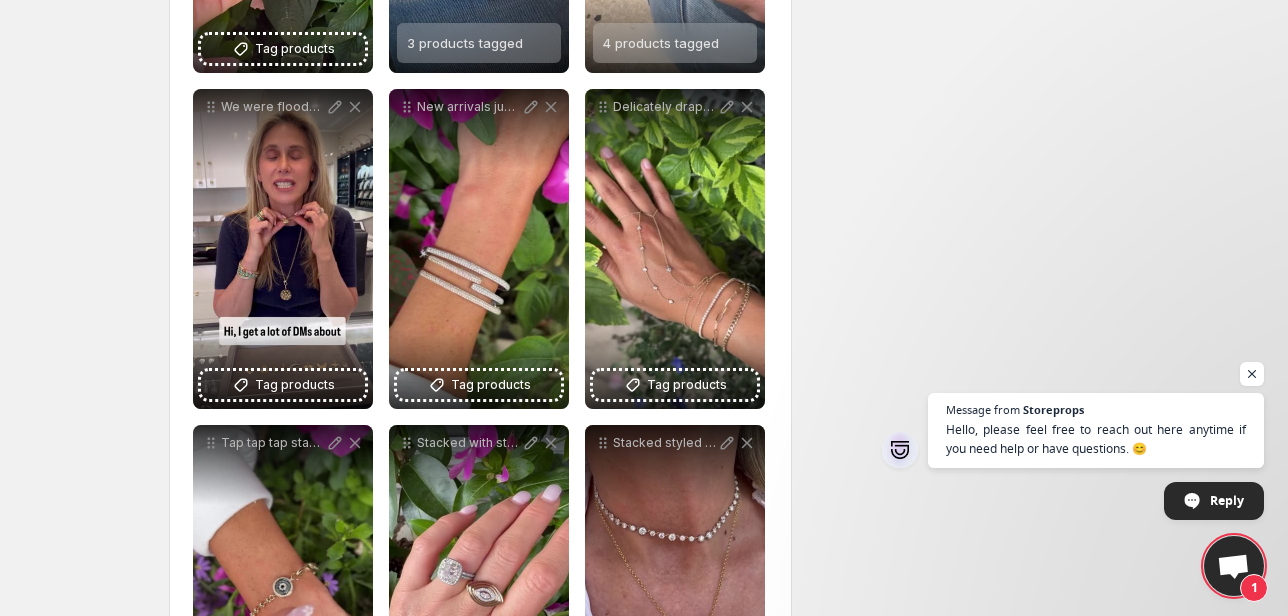 scroll, scrollTop: 560, scrollLeft: 0, axis: vertical 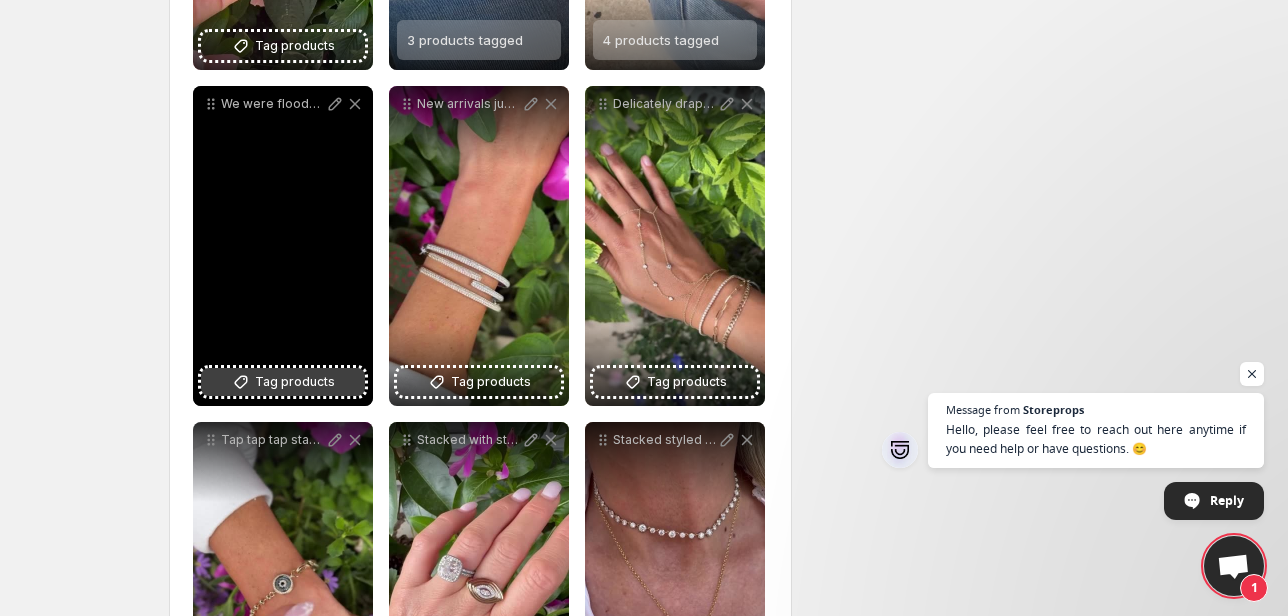 click on "Tag products" at bounding box center [295, 382] 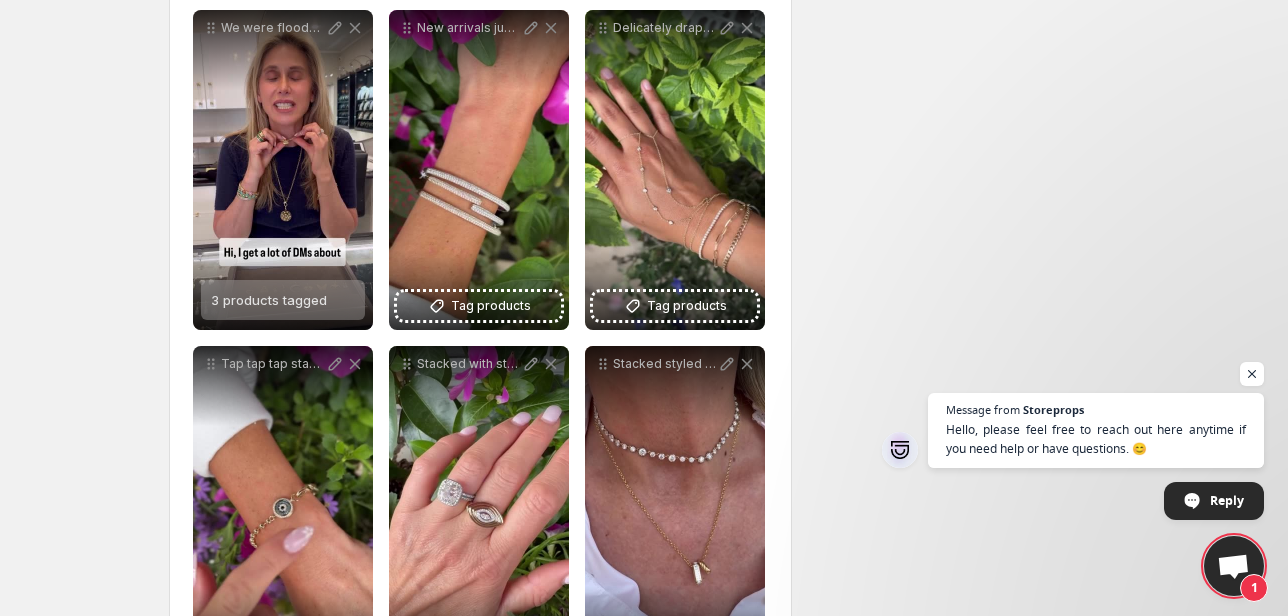 scroll, scrollTop: 640, scrollLeft: 0, axis: vertical 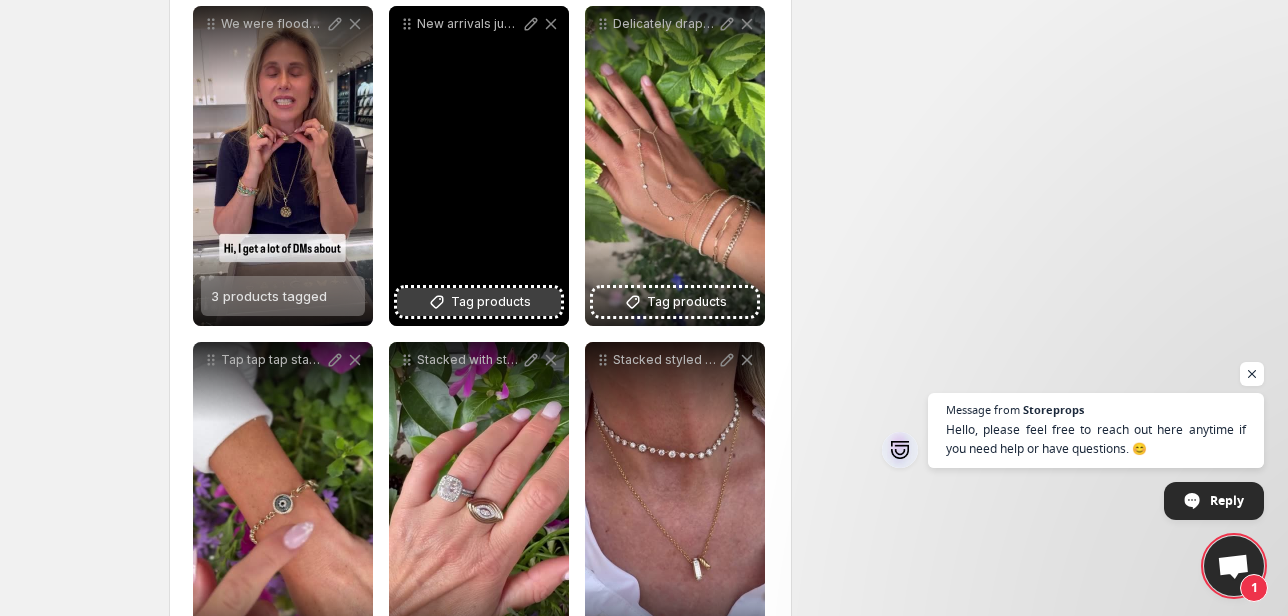 click on "Tag products" at bounding box center (491, 302) 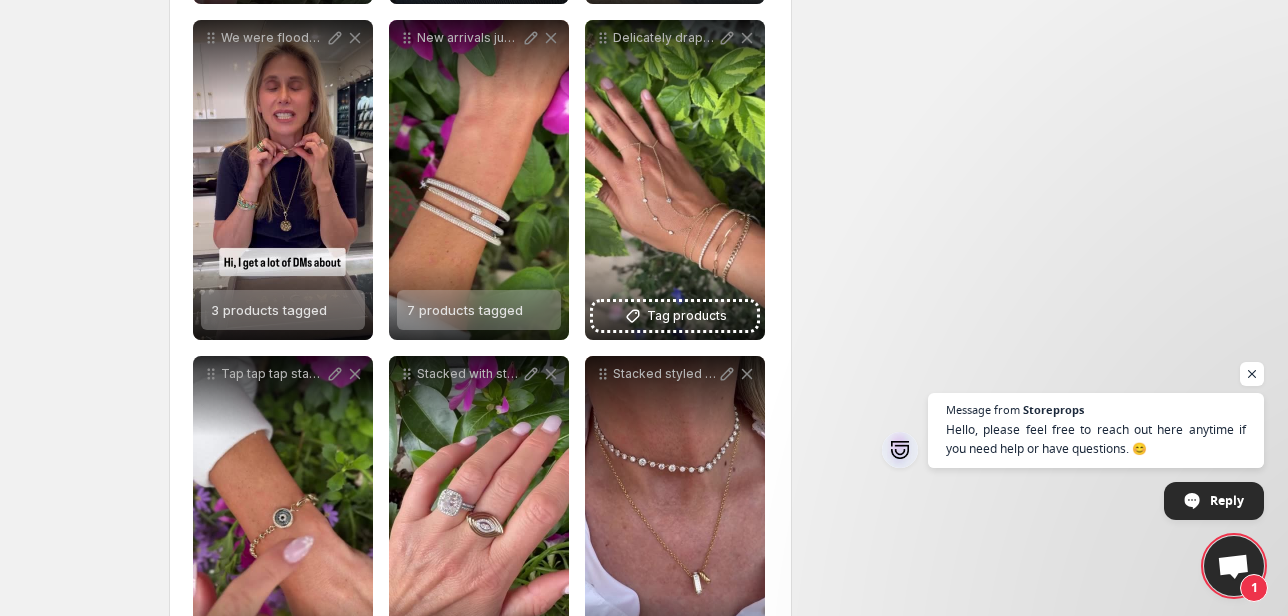 scroll, scrollTop: 640, scrollLeft: 0, axis: vertical 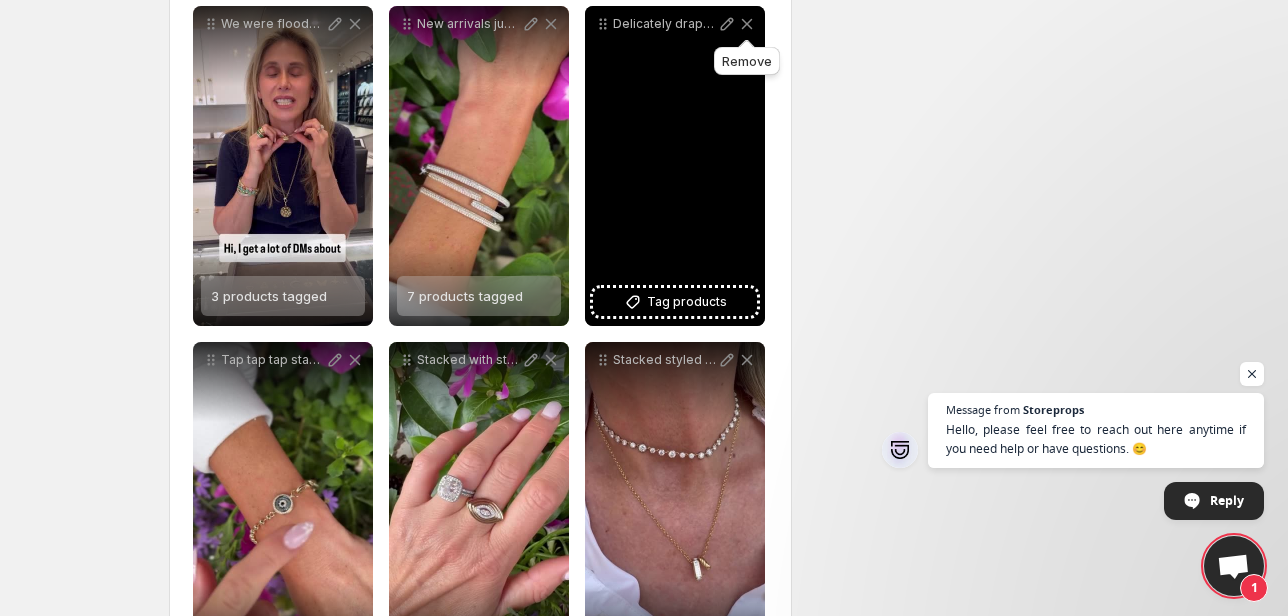 click 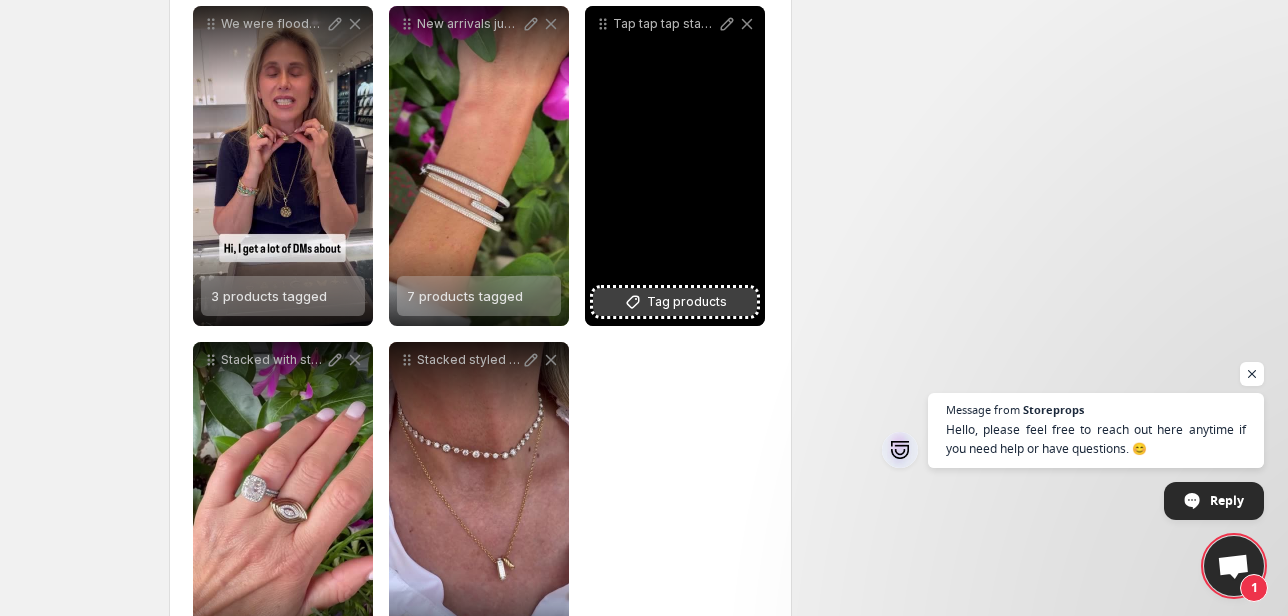 click on "Tag products" at bounding box center (687, 302) 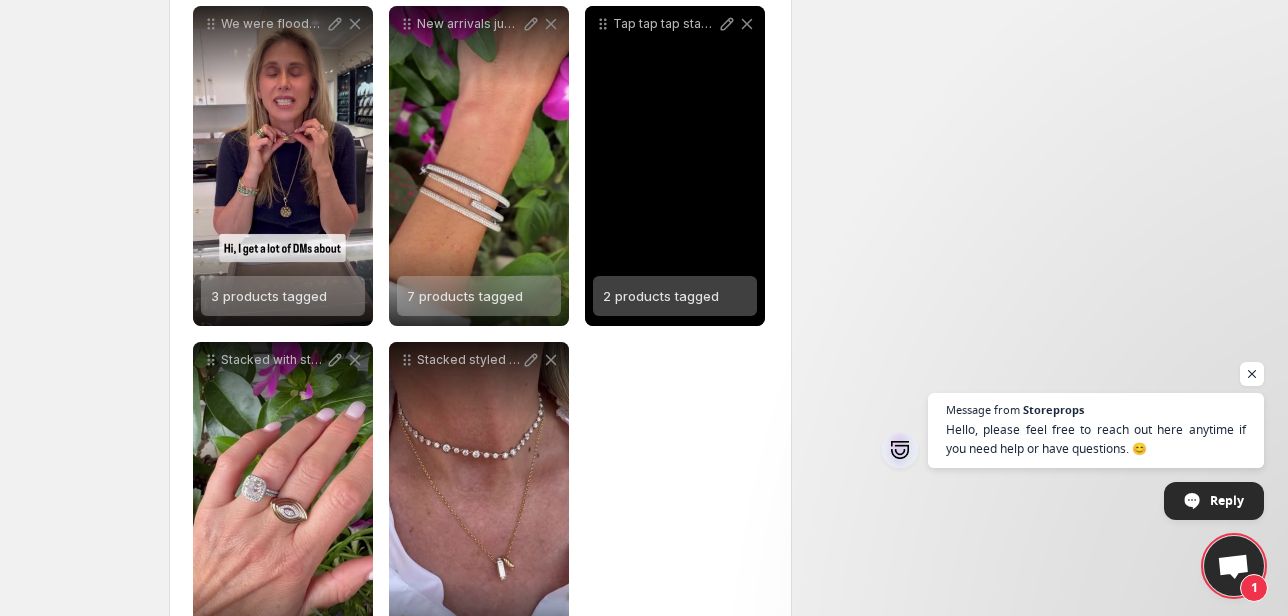click on "2 products tagged" at bounding box center (661, 296) 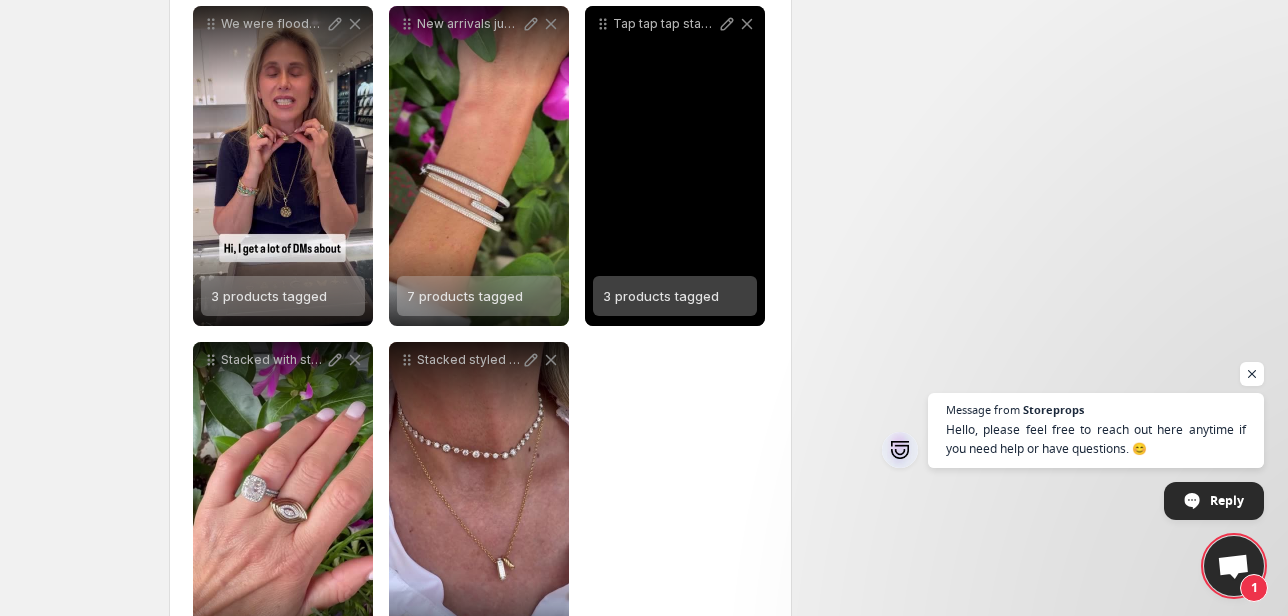 click on "3 products tagged" at bounding box center (661, 296) 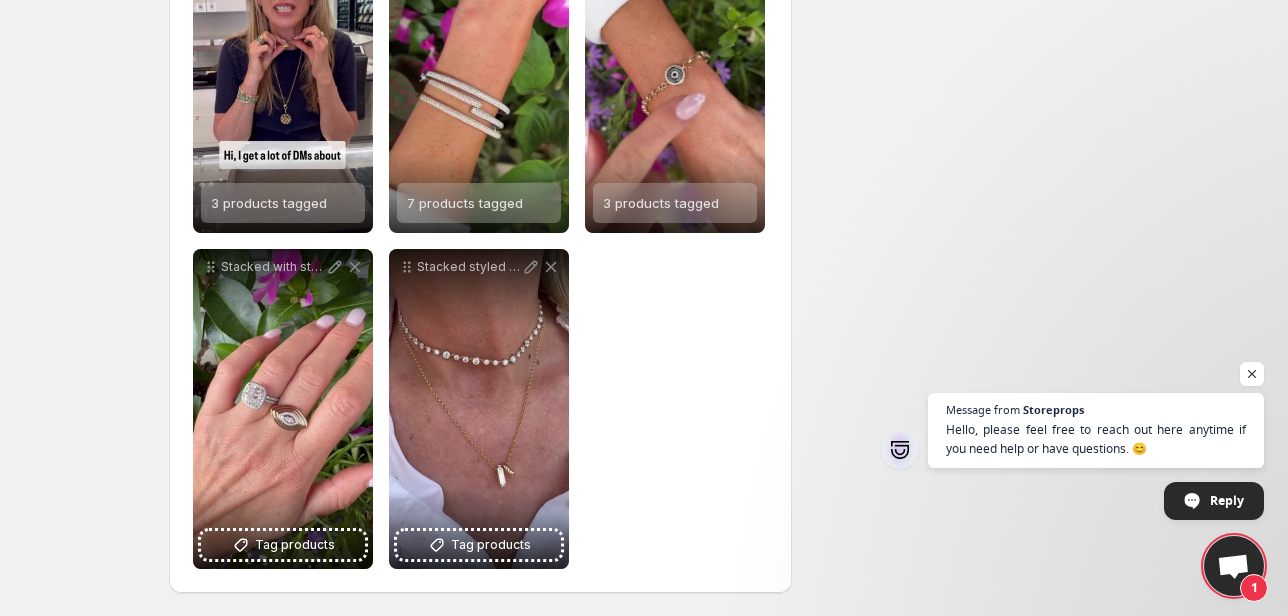 scroll, scrollTop: 735, scrollLeft: 0, axis: vertical 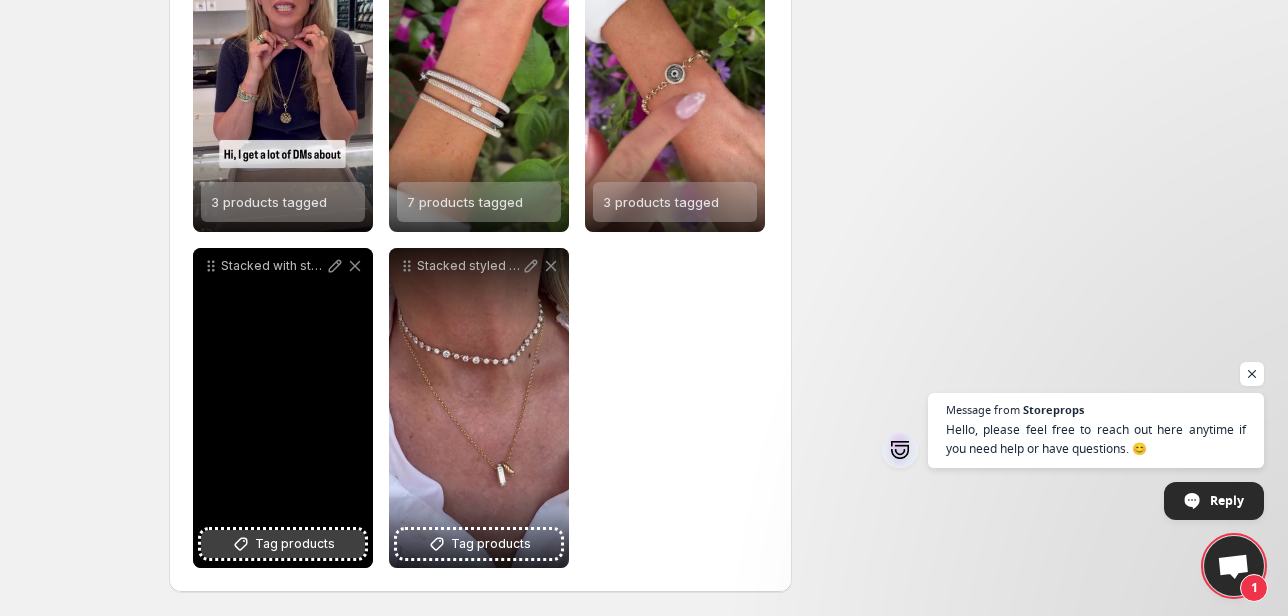 click on "Tag products" at bounding box center (295, 544) 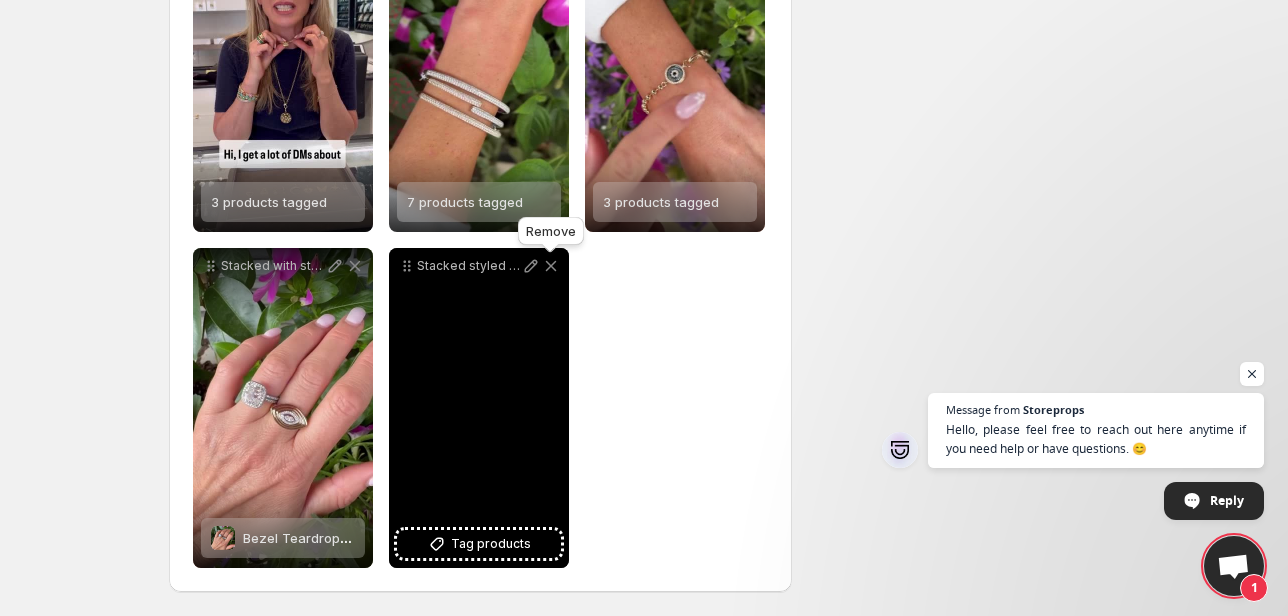 click 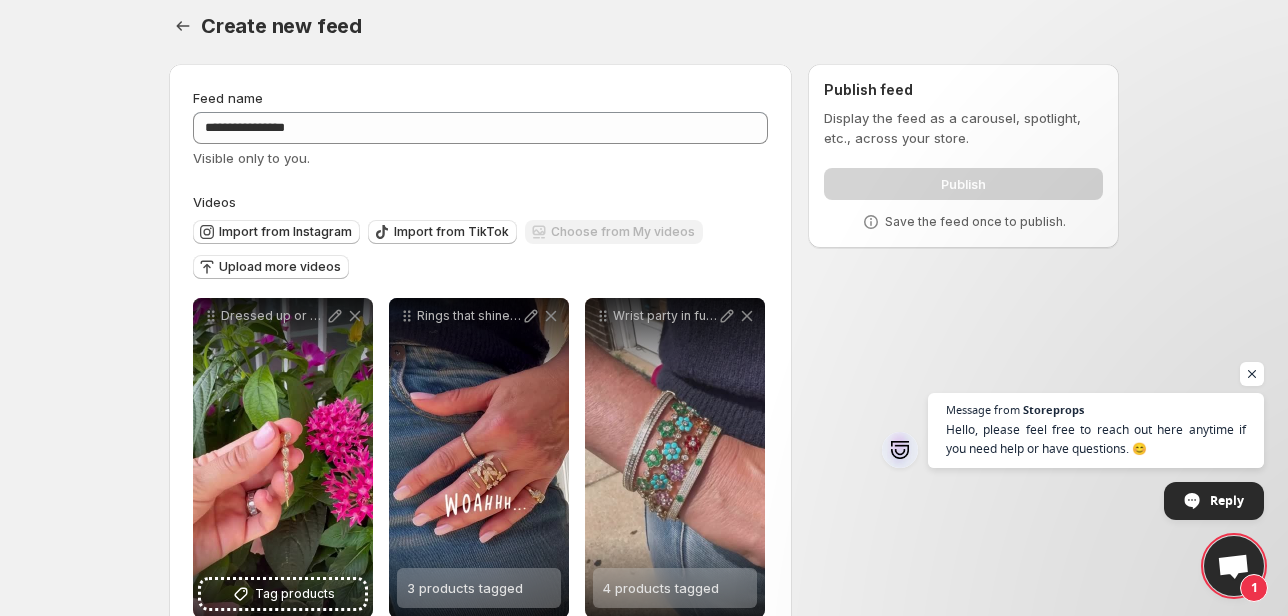scroll, scrollTop: 0, scrollLeft: 0, axis: both 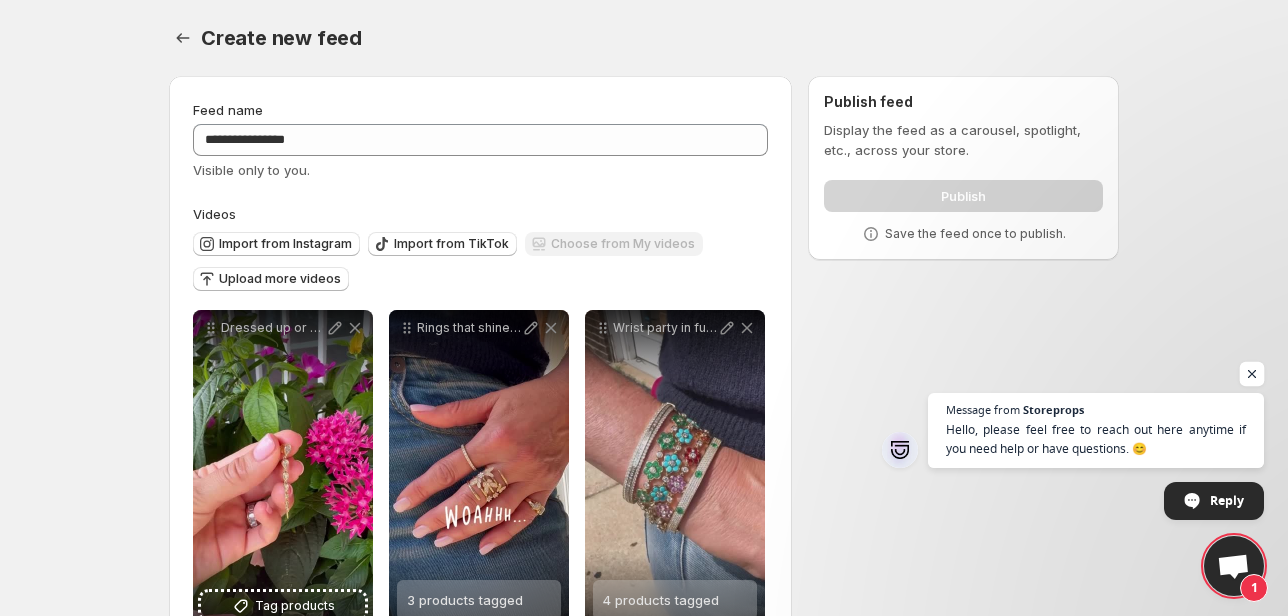 click at bounding box center [1252, 374] 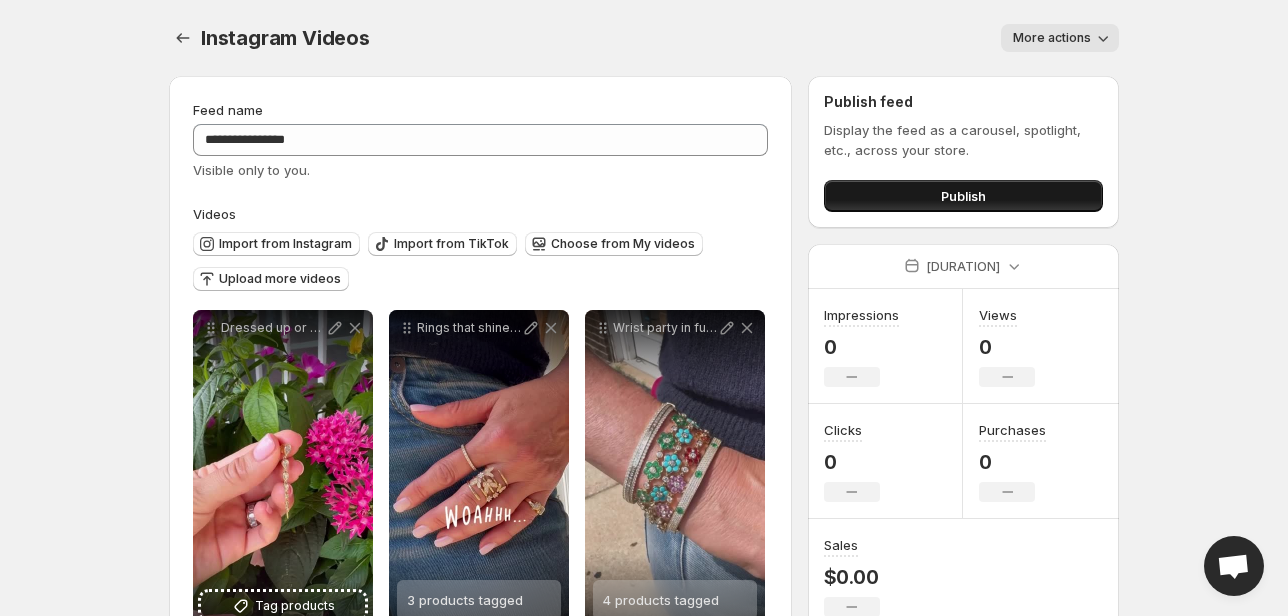 click on "Publish" at bounding box center [963, 196] 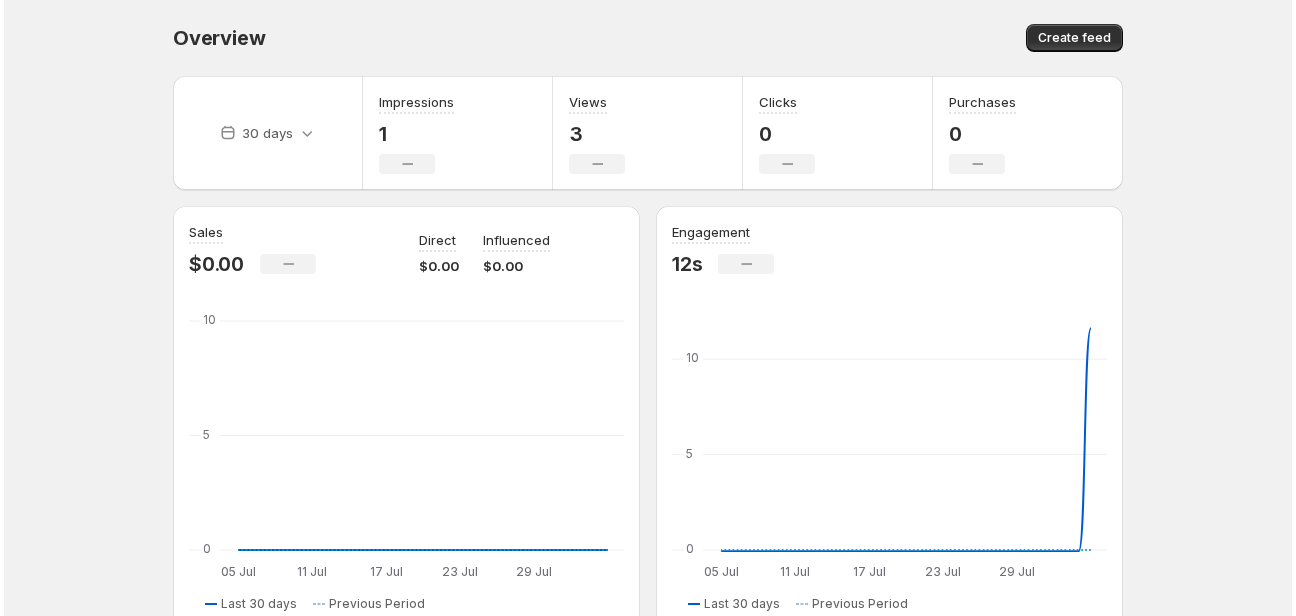 scroll, scrollTop: 0, scrollLeft: 0, axis: both 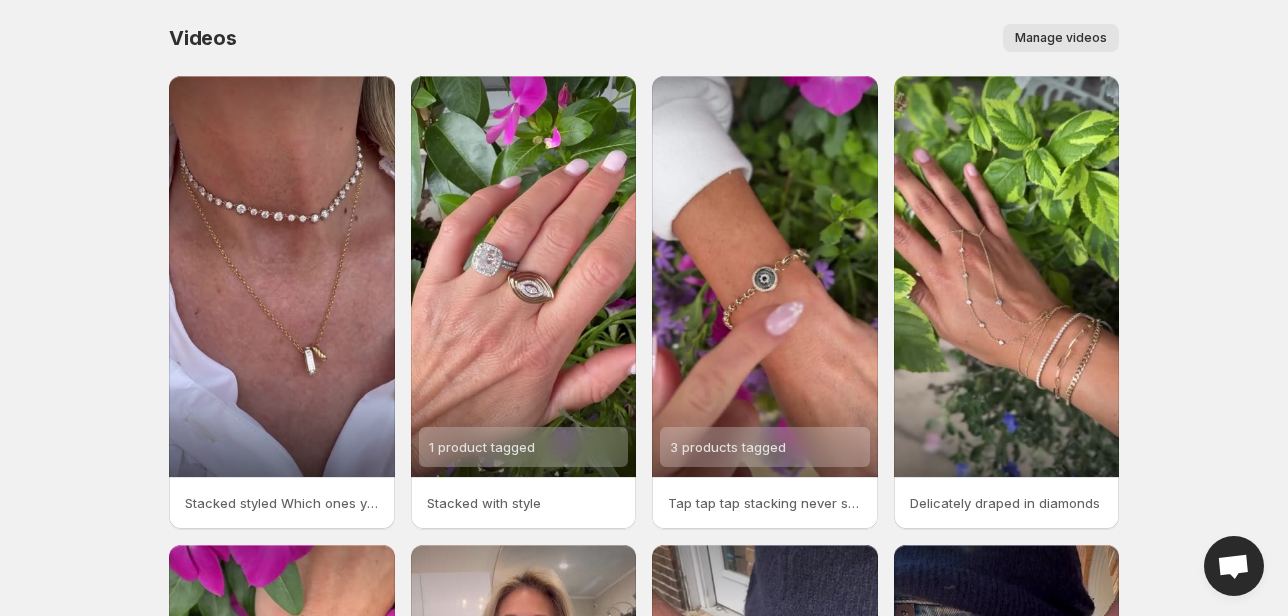 click on "Videos. This page is ready Videos Manage videos More actions Manage videos" at bounding box center [644, 38] 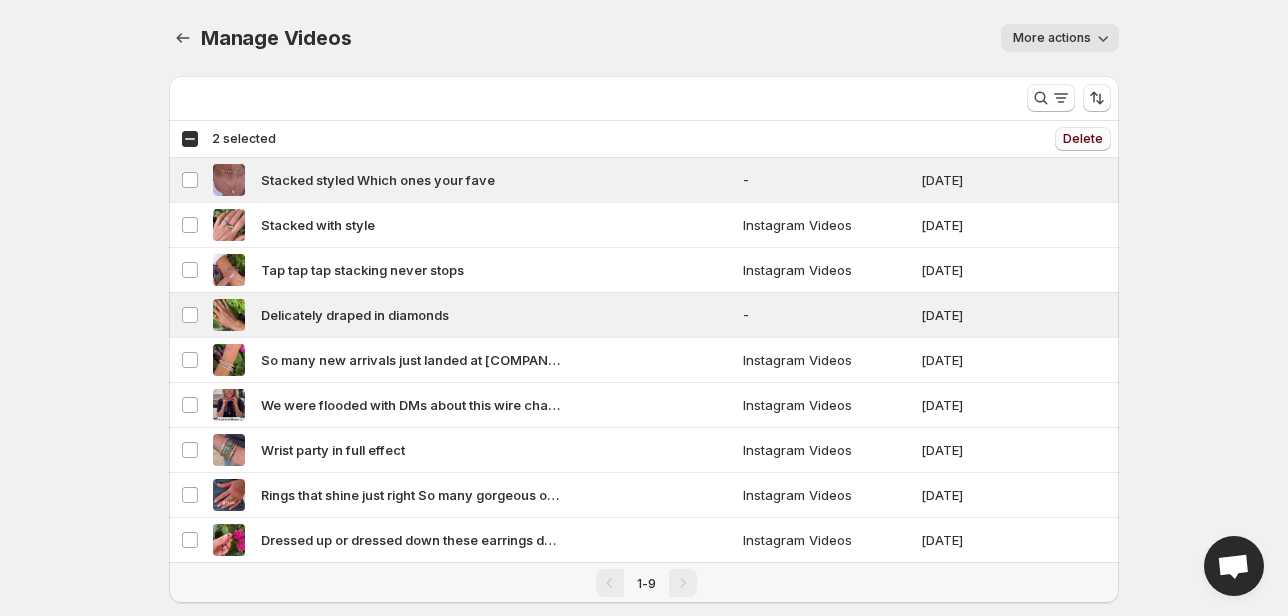 click on "Delete" at bounding box center [1083, 139] 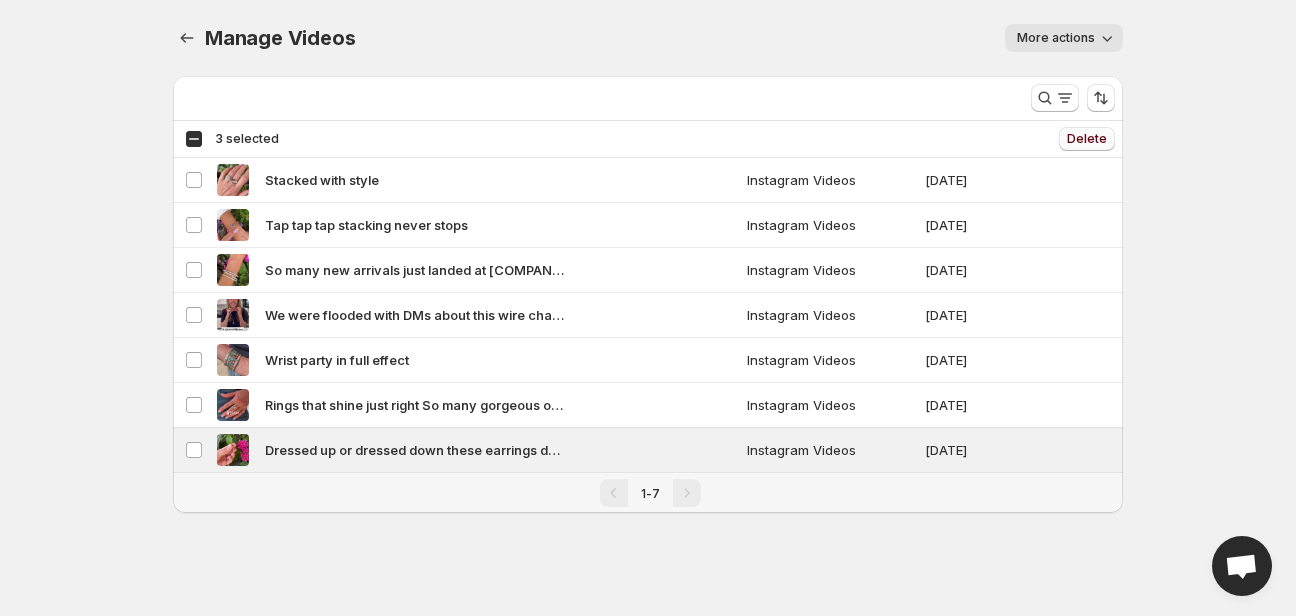 click on "Delete" at bounding box center (1087, 139) 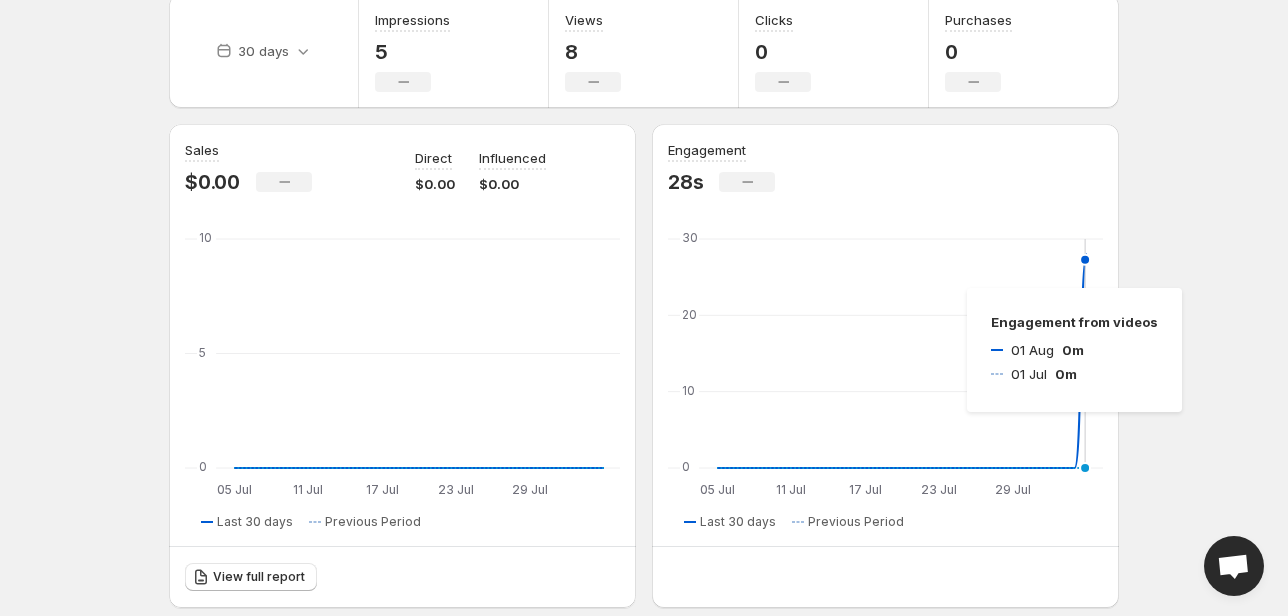 scroll, scrollTop: 0, scrollLeft: 0, axis: both 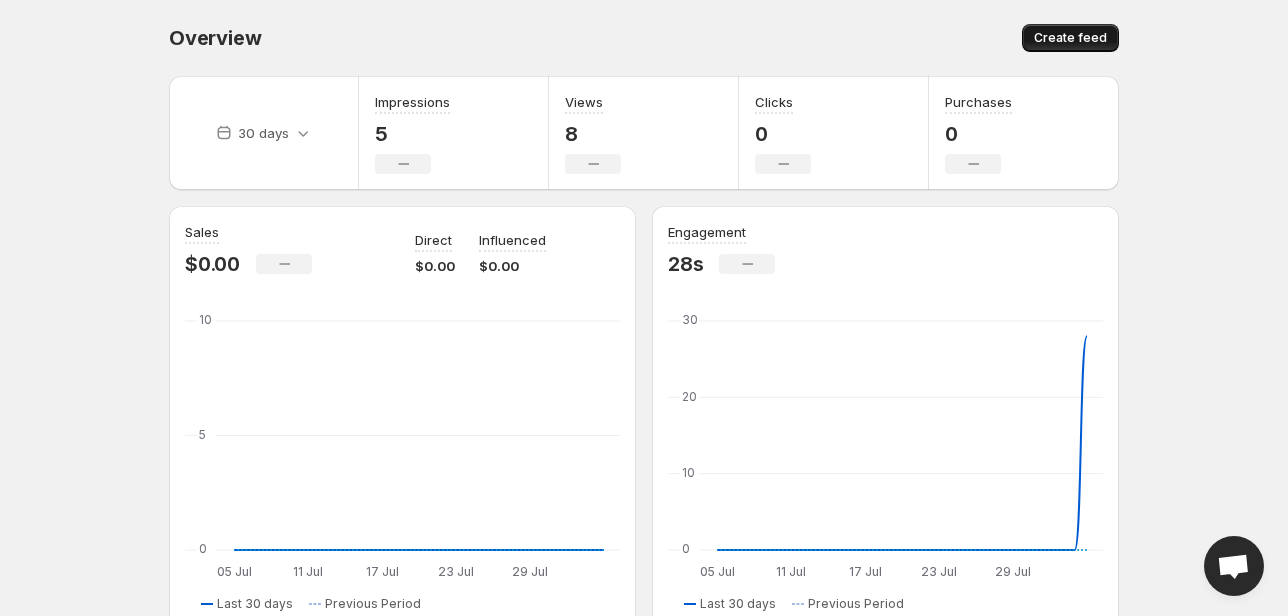 click on "Create feed" at bounding box center (1070, 38) 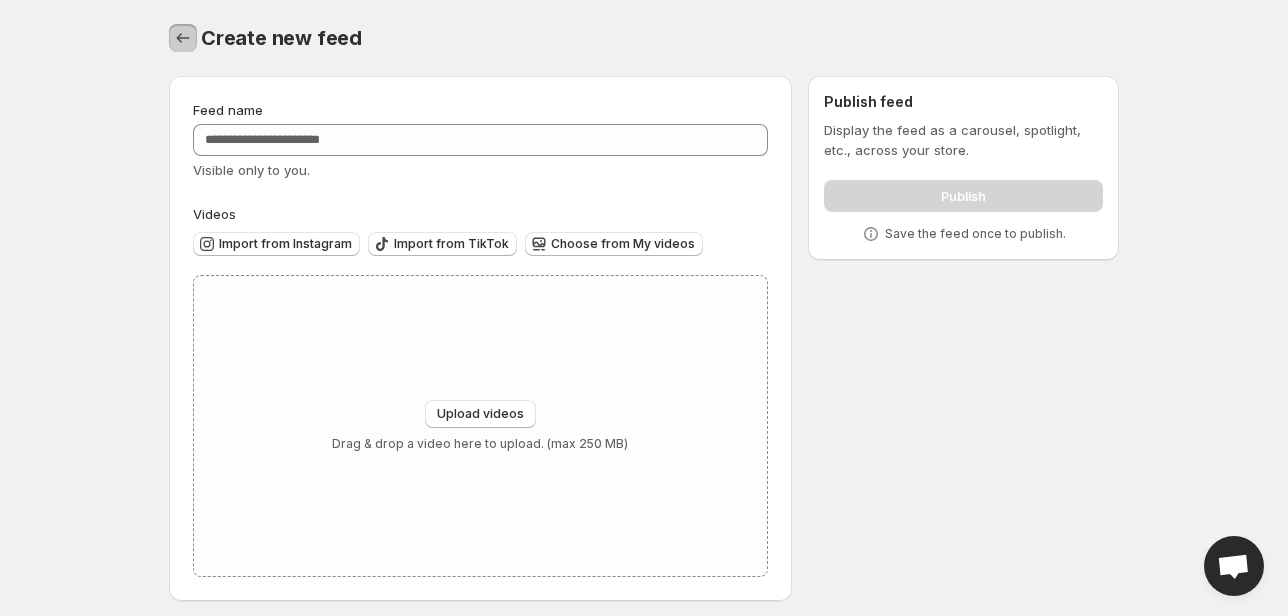 click at bounding box center [183, 38] 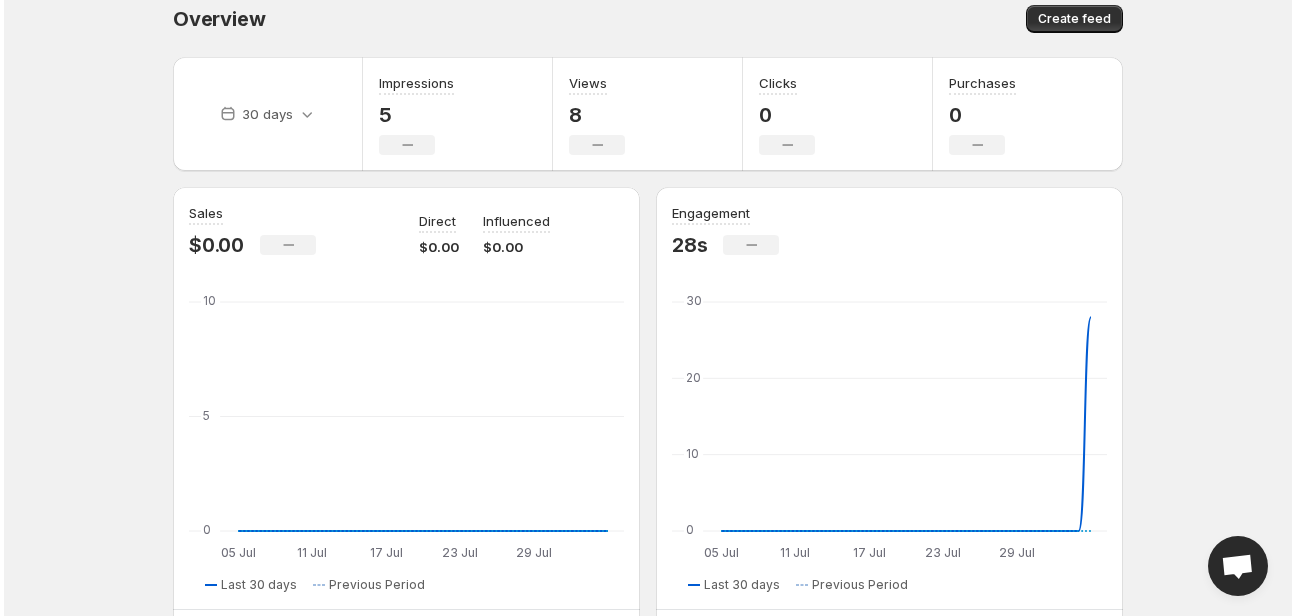 scroll, scrollTop: 0, scrollLeft: 0, axis: both 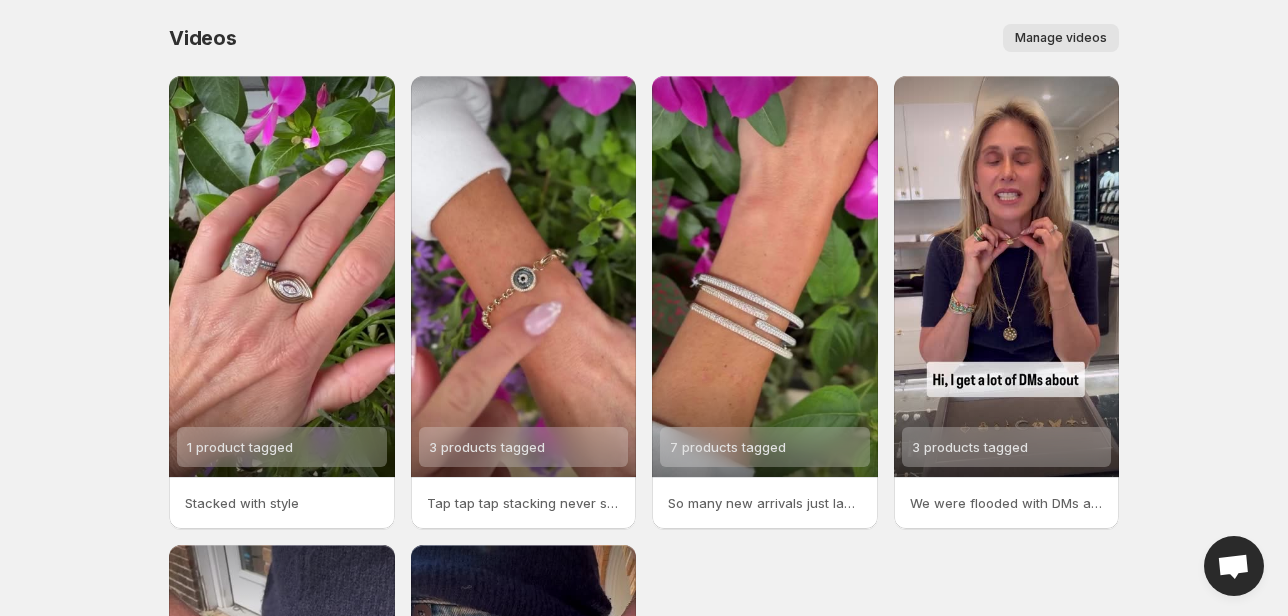click on "Videos. This page is ready Videos Manage videos More actions Manage videos" at bounding box center (644, 38) 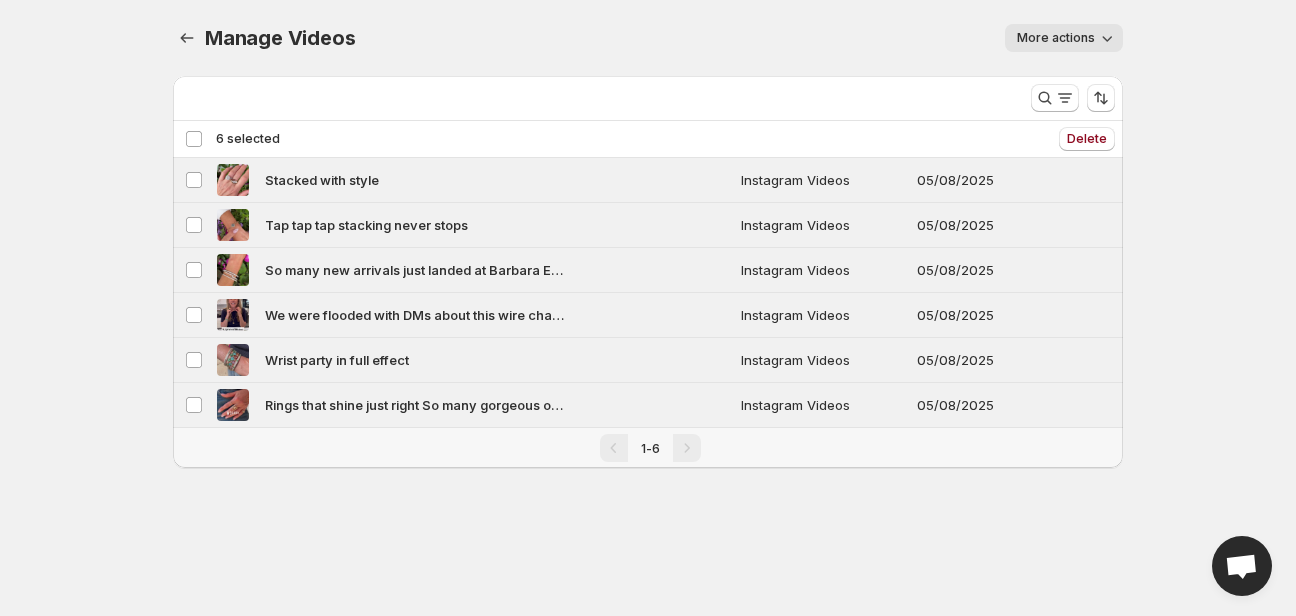 click on "More actions" at bounding box center [1064, 38] 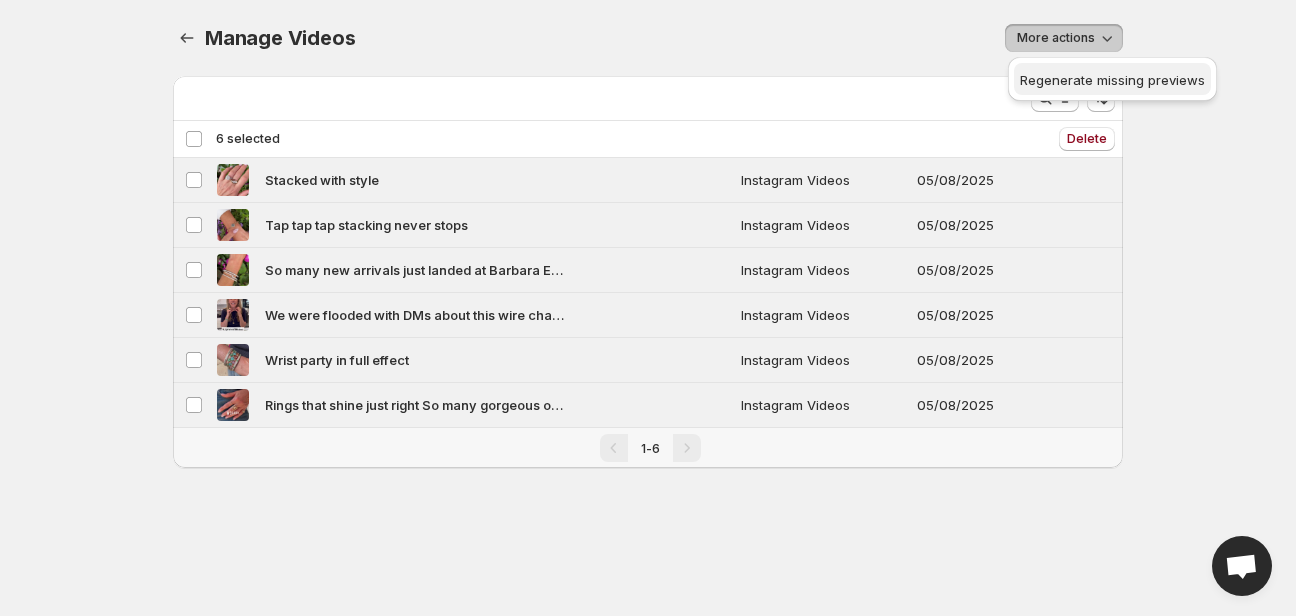 click on "Regenerate missing previews" at bounding box center [1112, 79] 